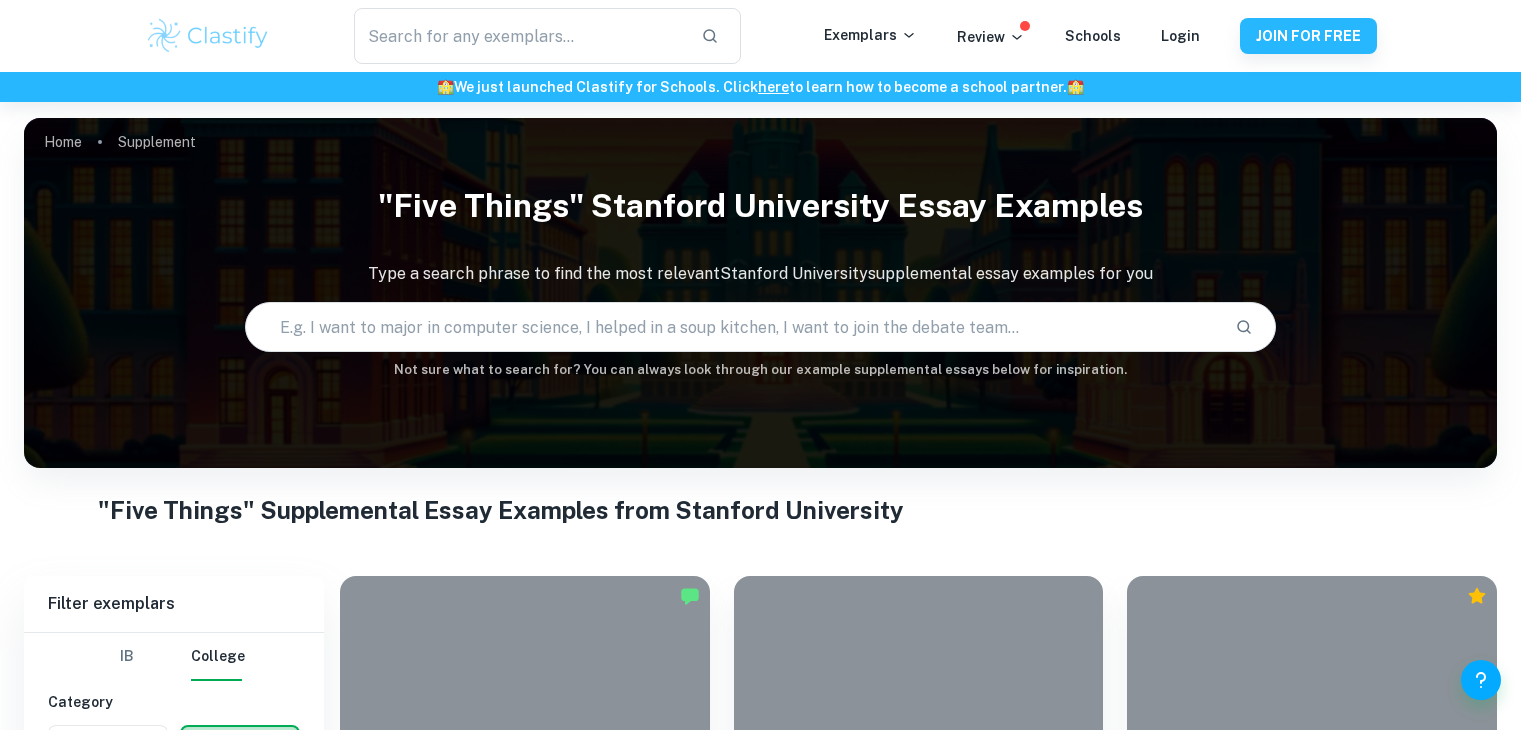 scroll, scrollTop: 431, scrollLeft: 0, axis: vertical 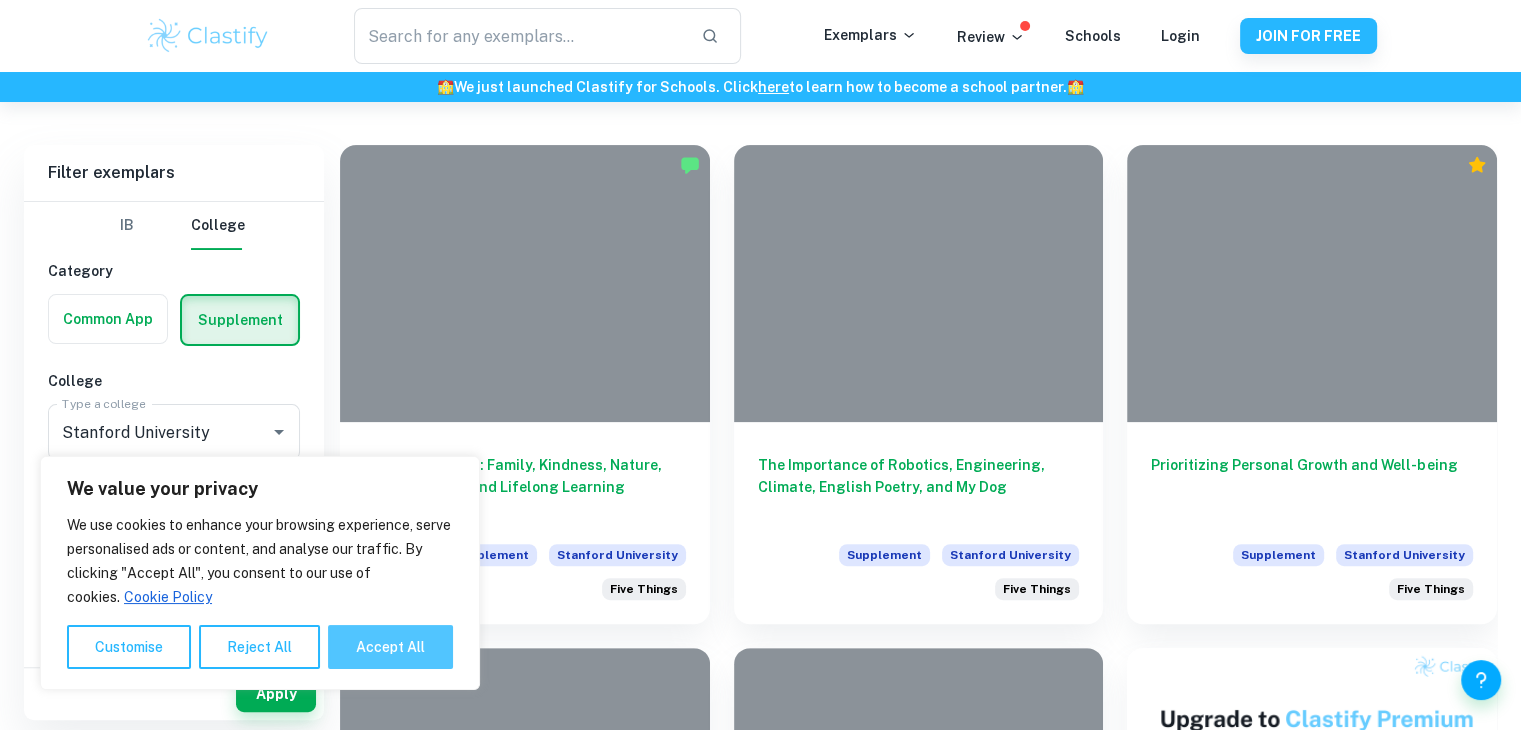 click on "Accept All" at bounding box center [390, 647] 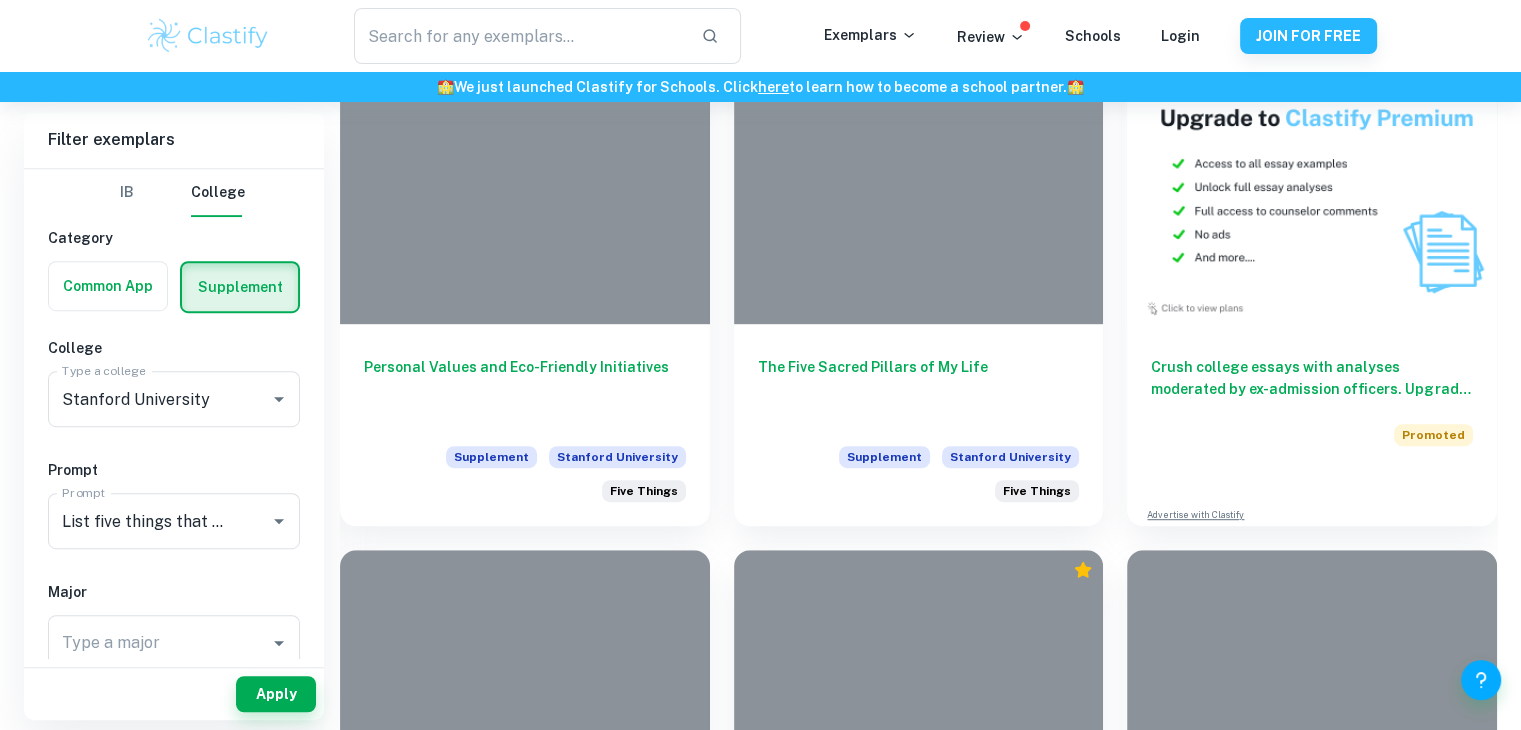 scroll, scrollTop: 1034, scrollLeft: 0, axis: vertical 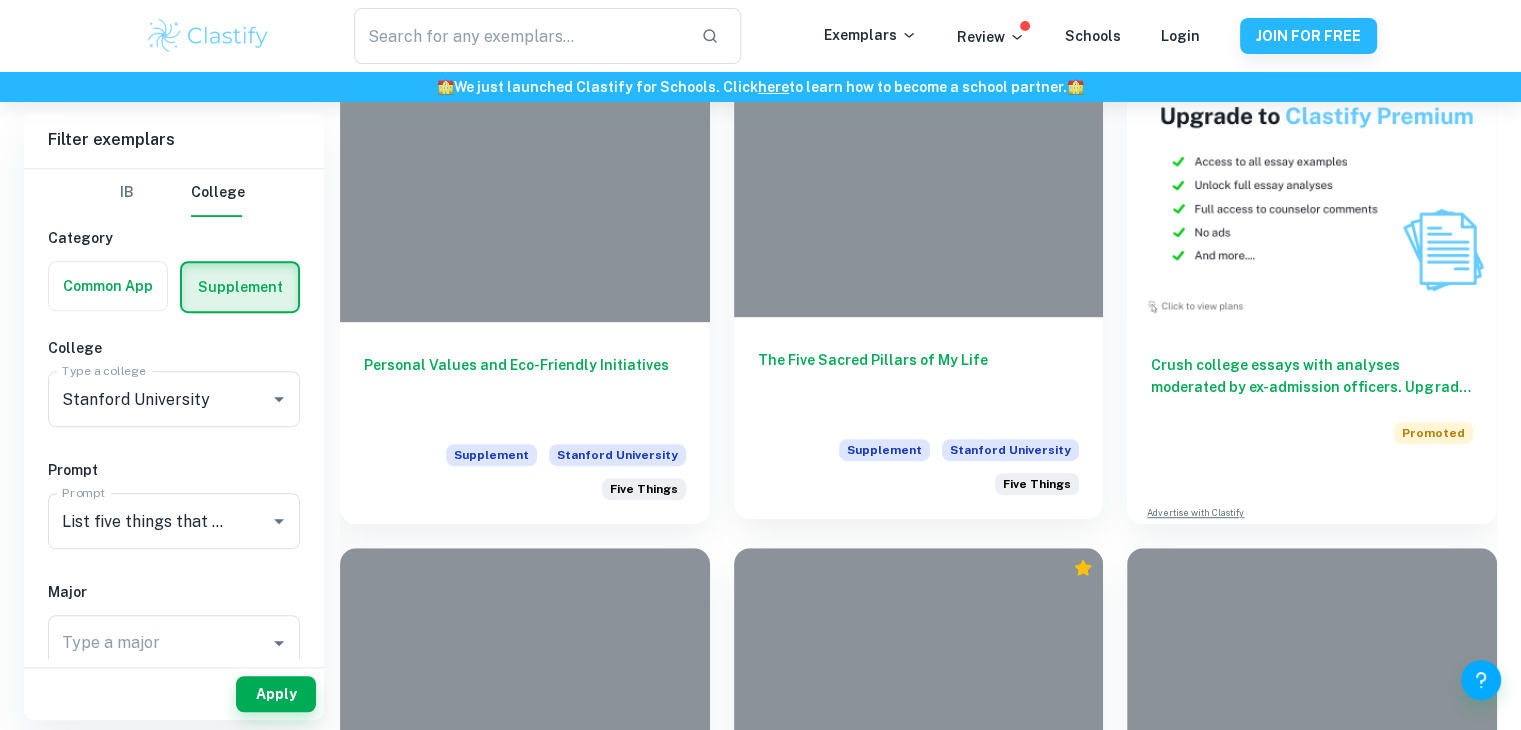 click on "The Five Sacred Pillars of My Life" at bounding box center (919, 382) 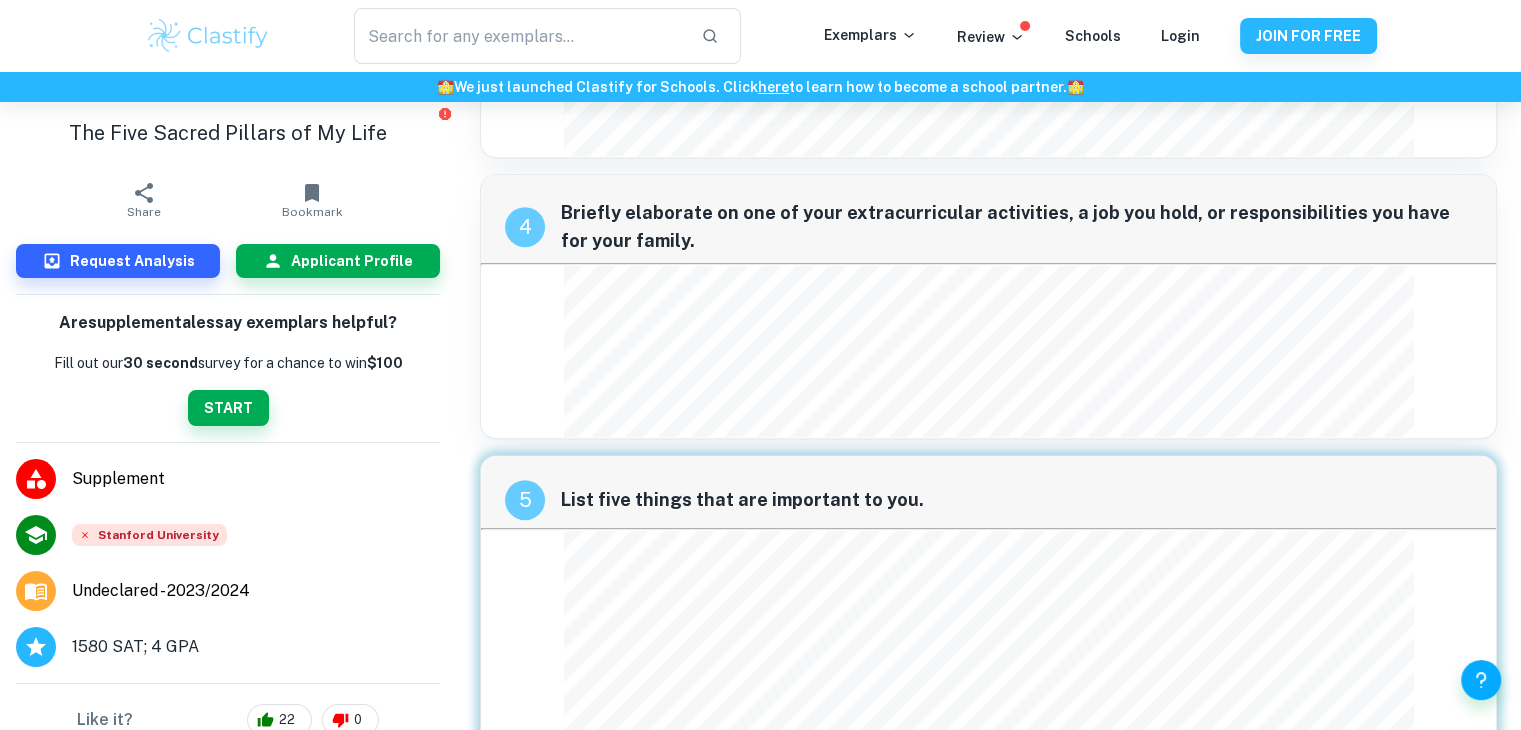 scroll, scrollTop: 1244, scrollLeft: 0, axis: vertical 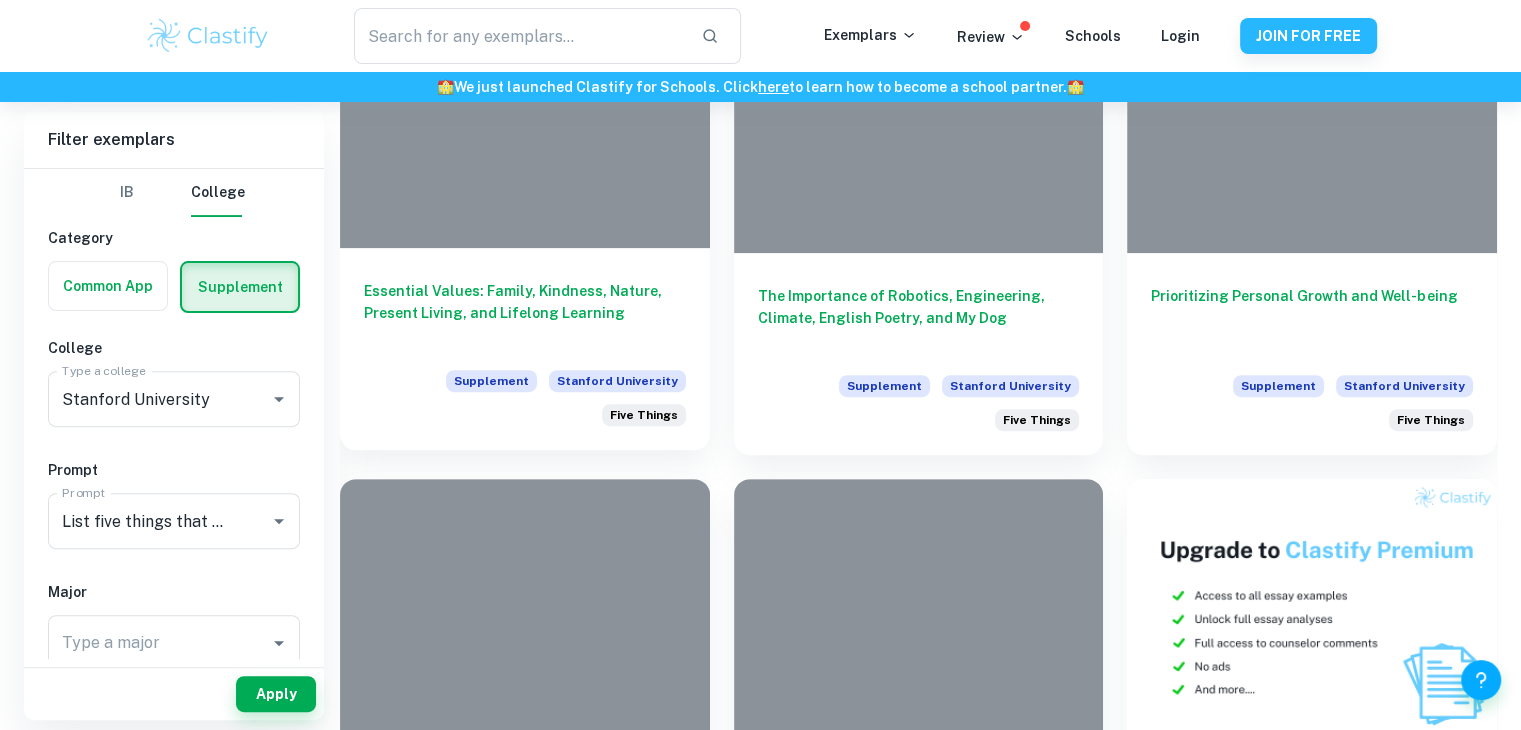 click on "Essential Values: Family, Kindness, Nature, Present Living, and Lifelong Learning" at bounding box center [525, 313] 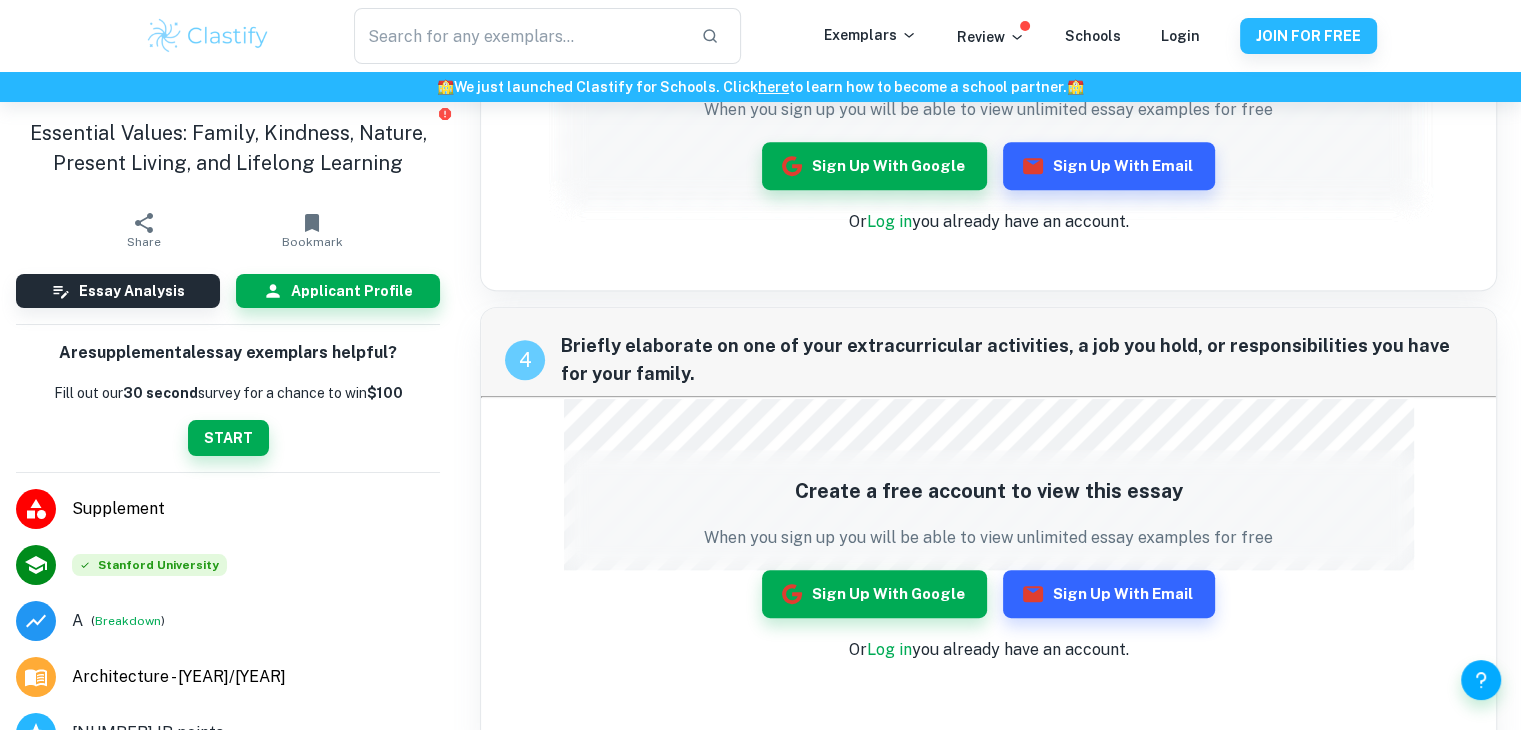 scroll, scrollTop: 899, scrollLeft: 0, axis: vertical 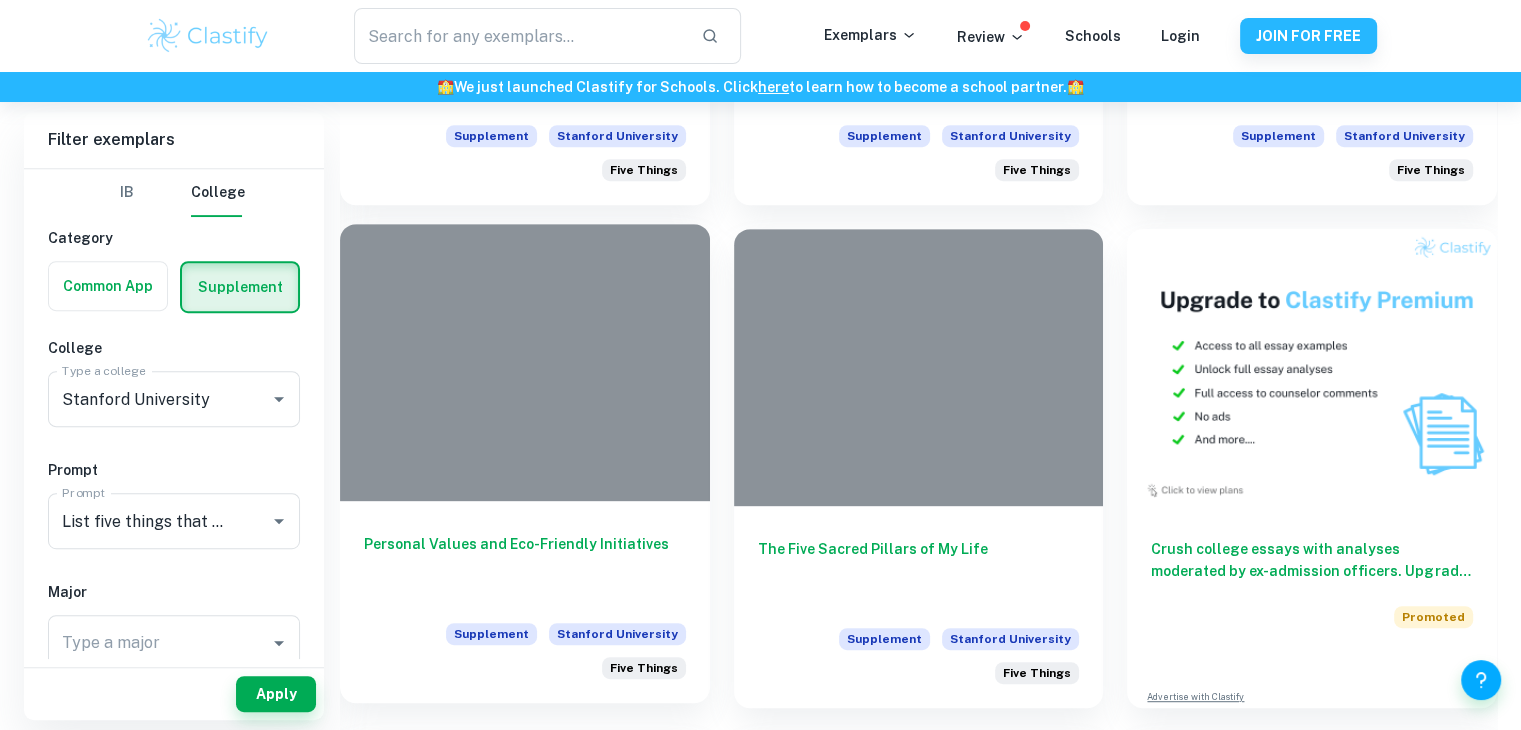 click on "Personal Values and Eco-Friendly Initiatives" at bounding box center (525, 566) 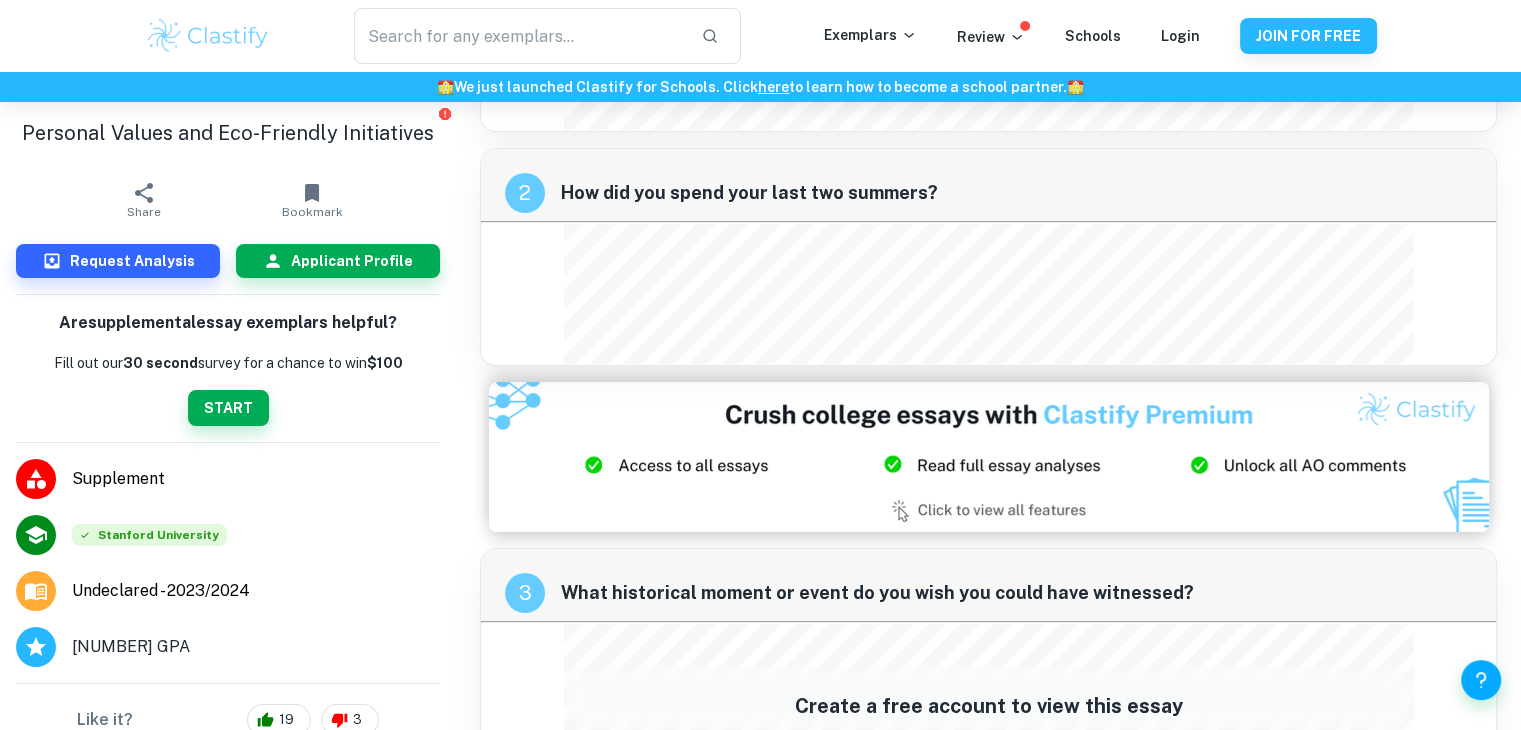 scroll, scrollTop: 0, scrollLeft: 0, axis: both 